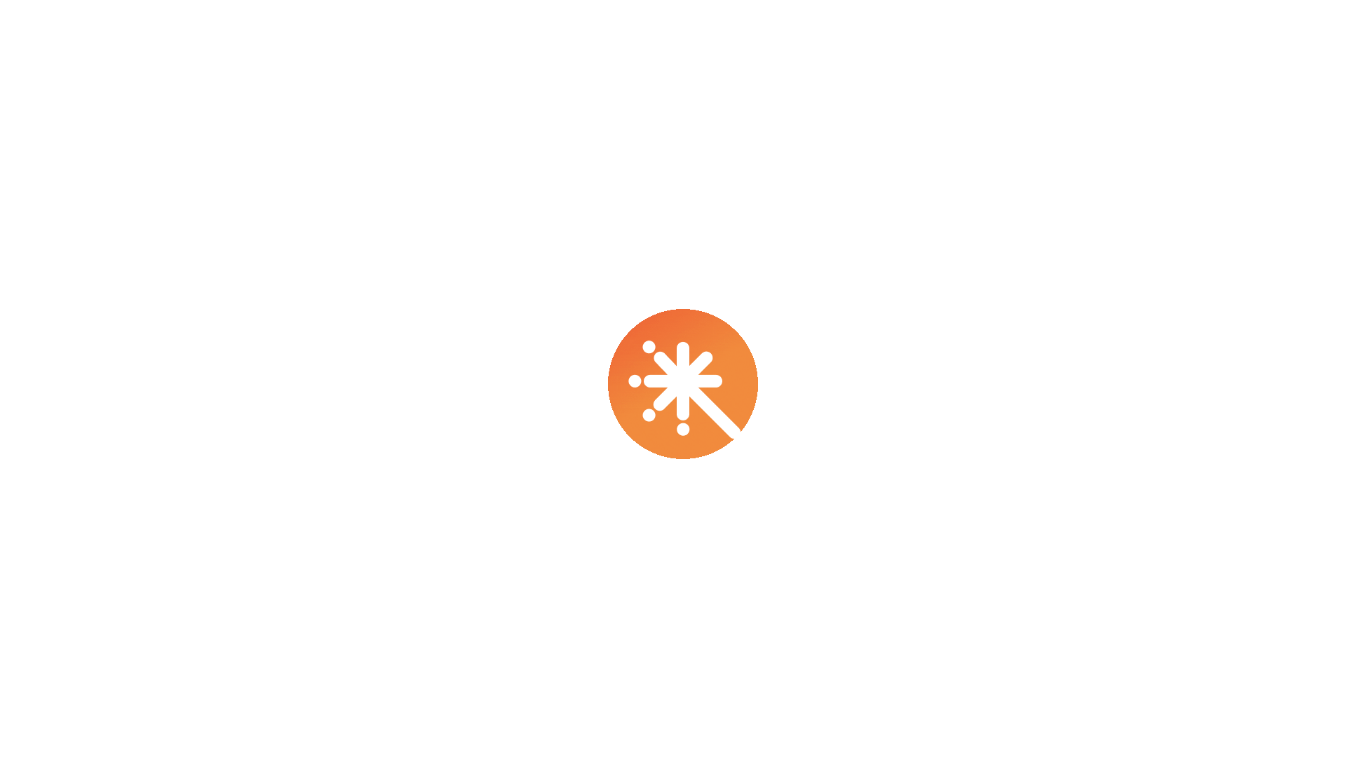 scroll, scrollTop: 0, scrollLeft: 0, axis: both 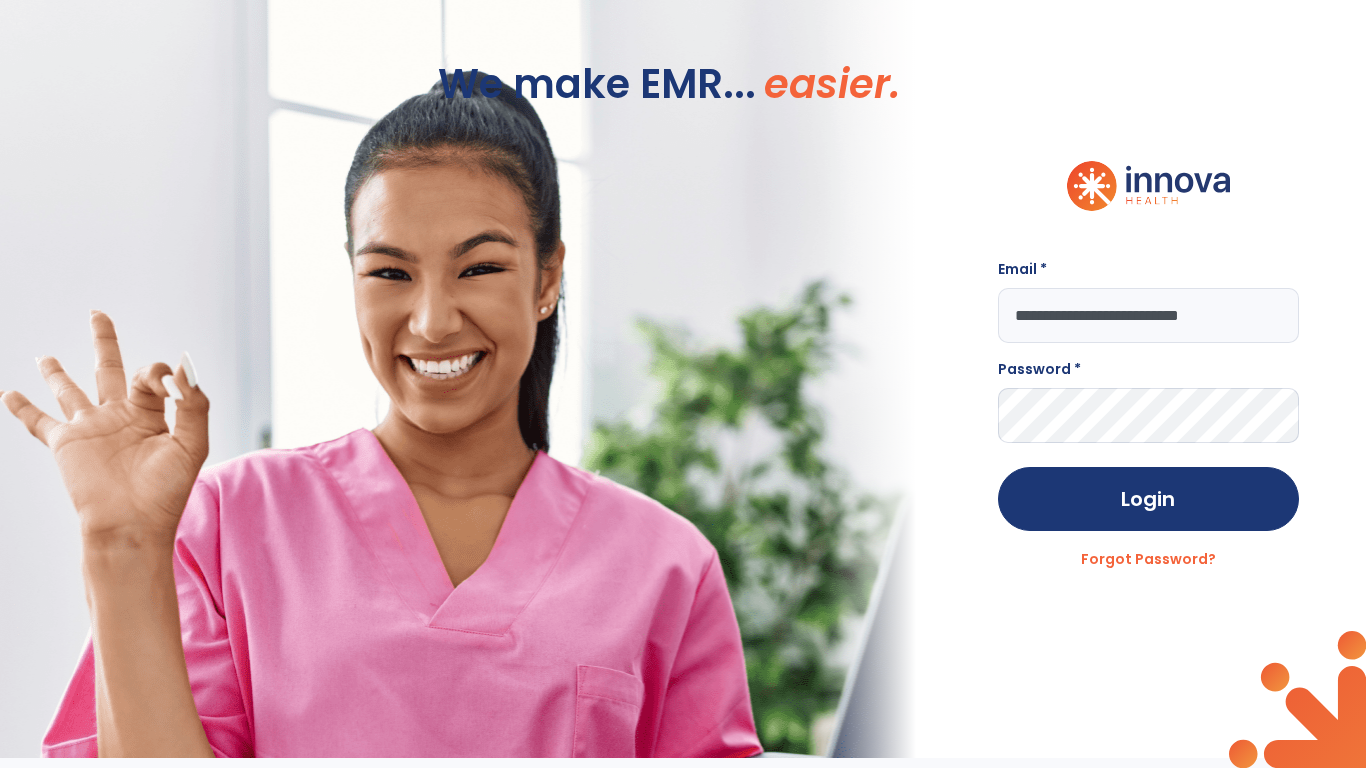 type on "**********" 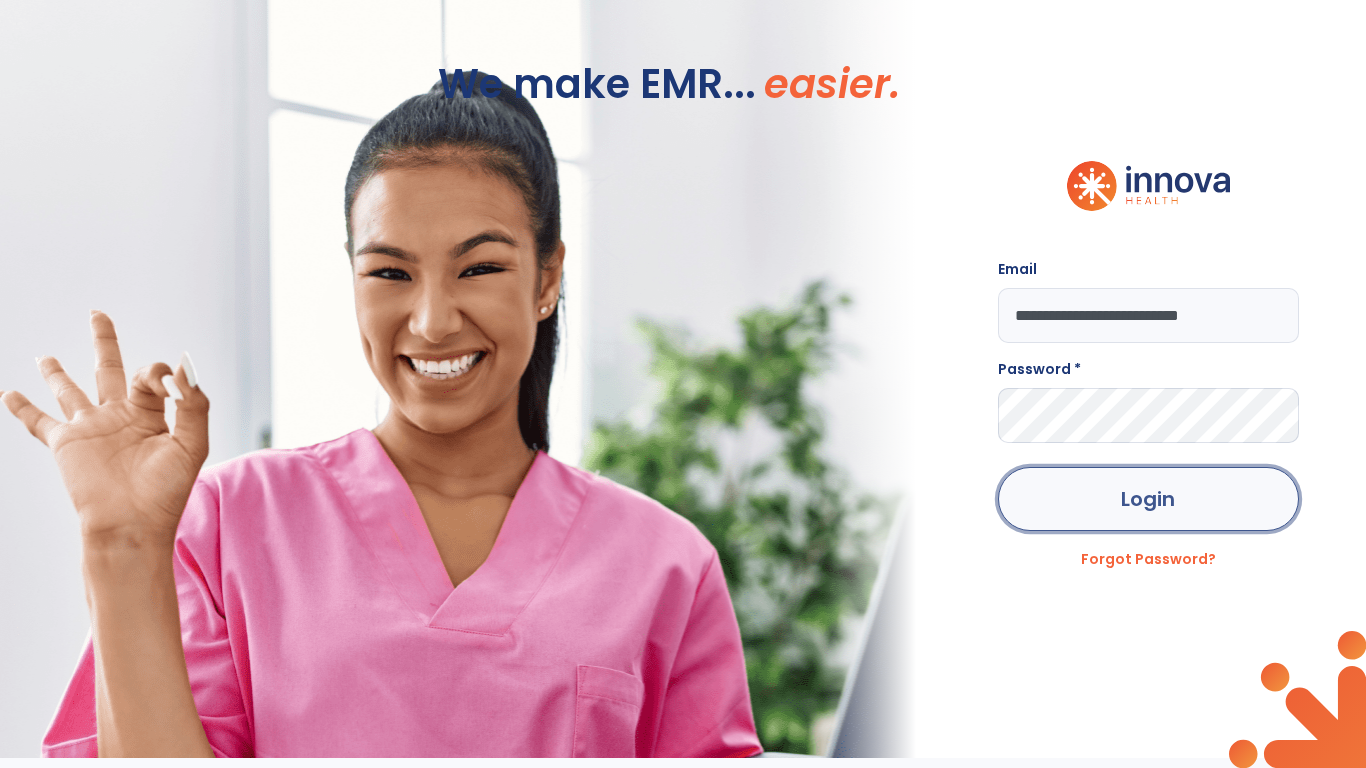 click on "Login" 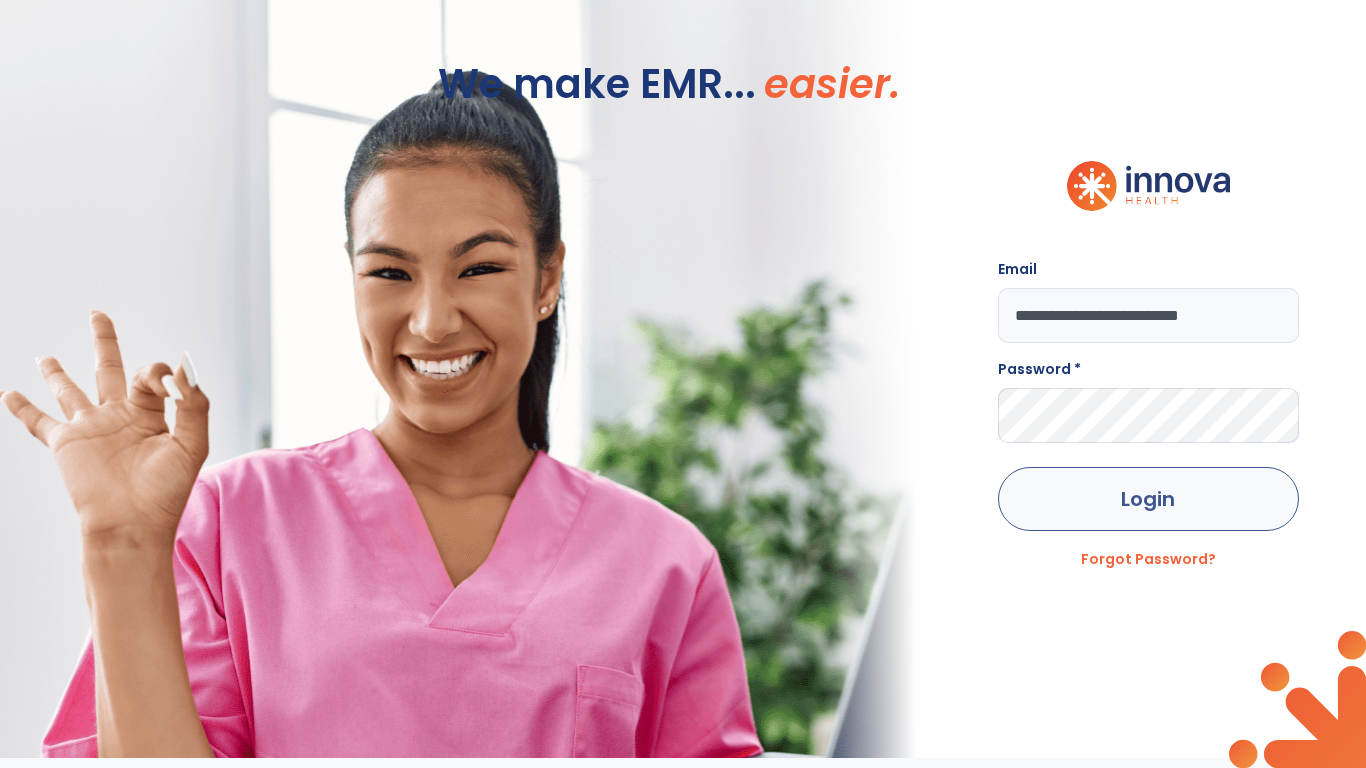 scroll, scrollTop: -10, scrollLeft: 0, axis: vertical 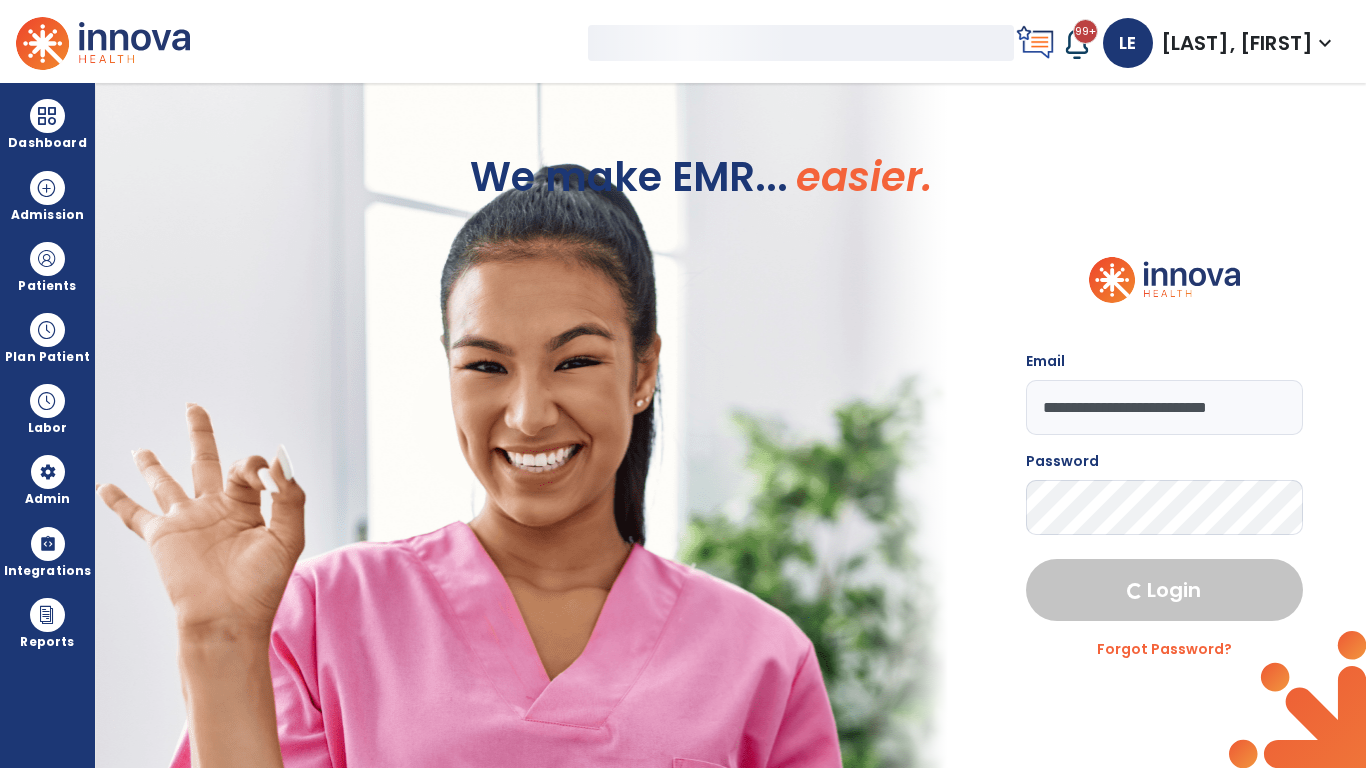 select on "***" 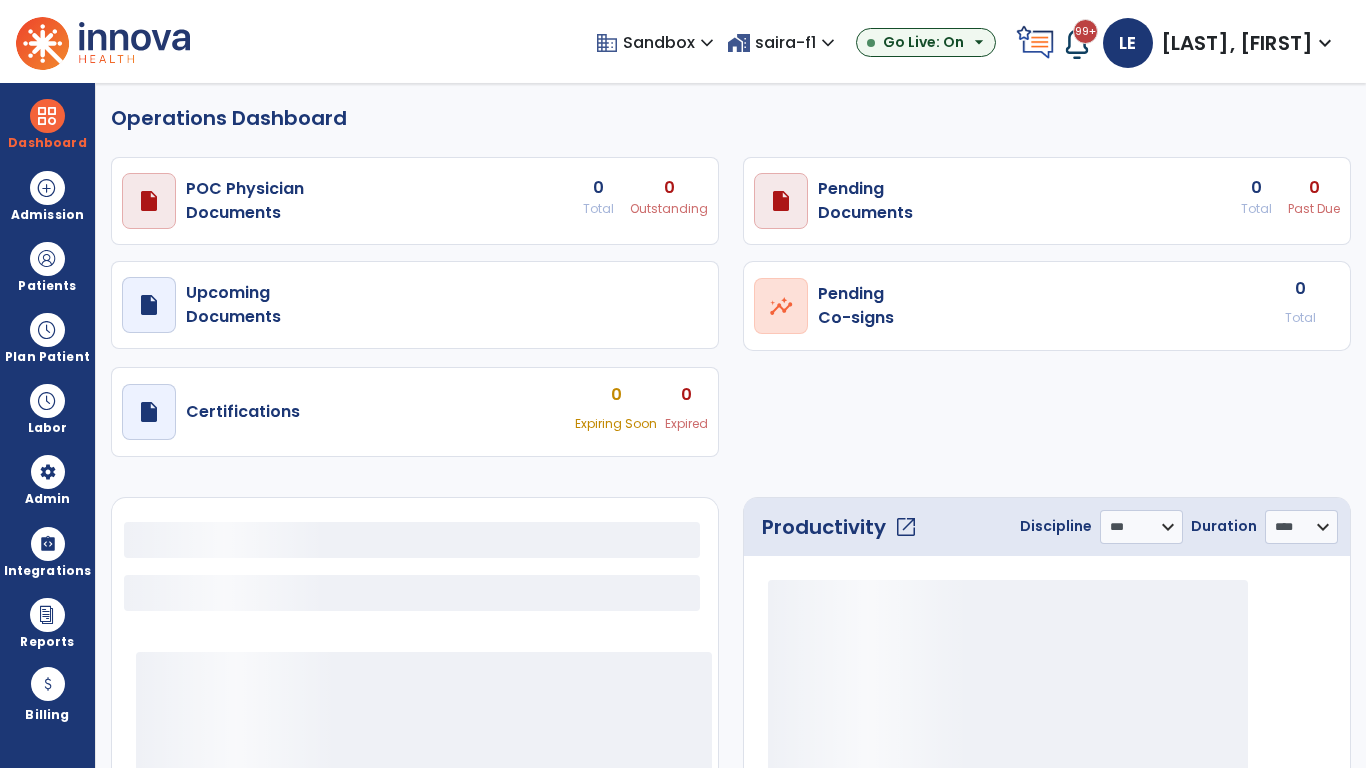 select on "***" 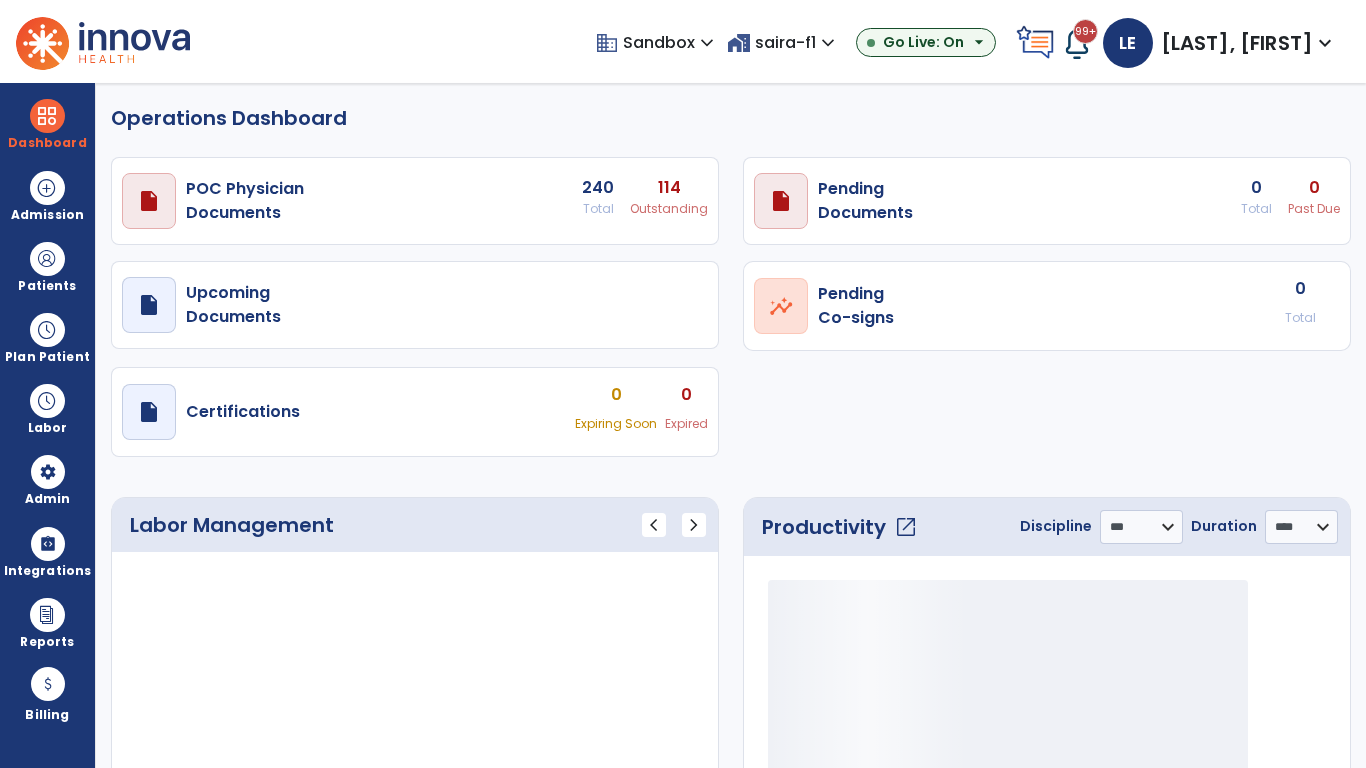scroll, scrollTop: 0, scrollLeft: 0, axis: both 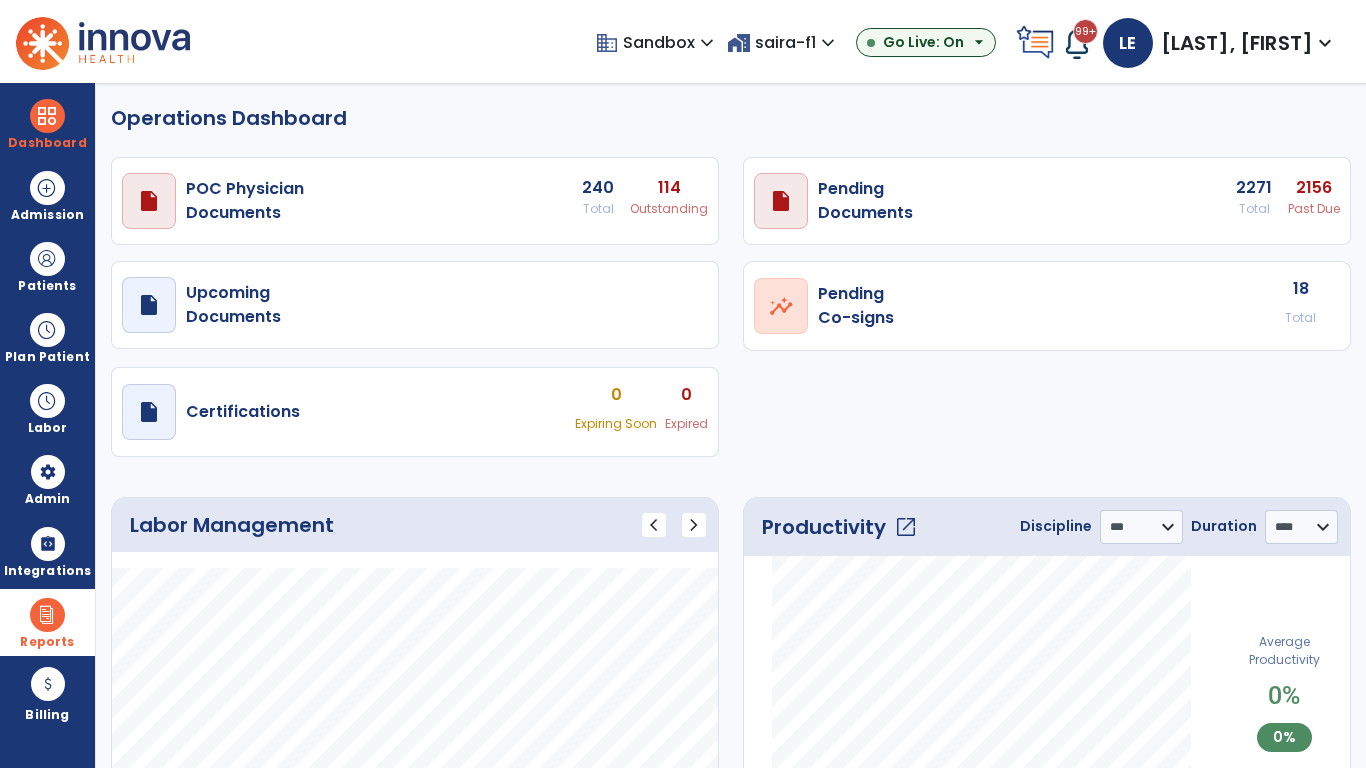 click at bounding box center [47, 615] 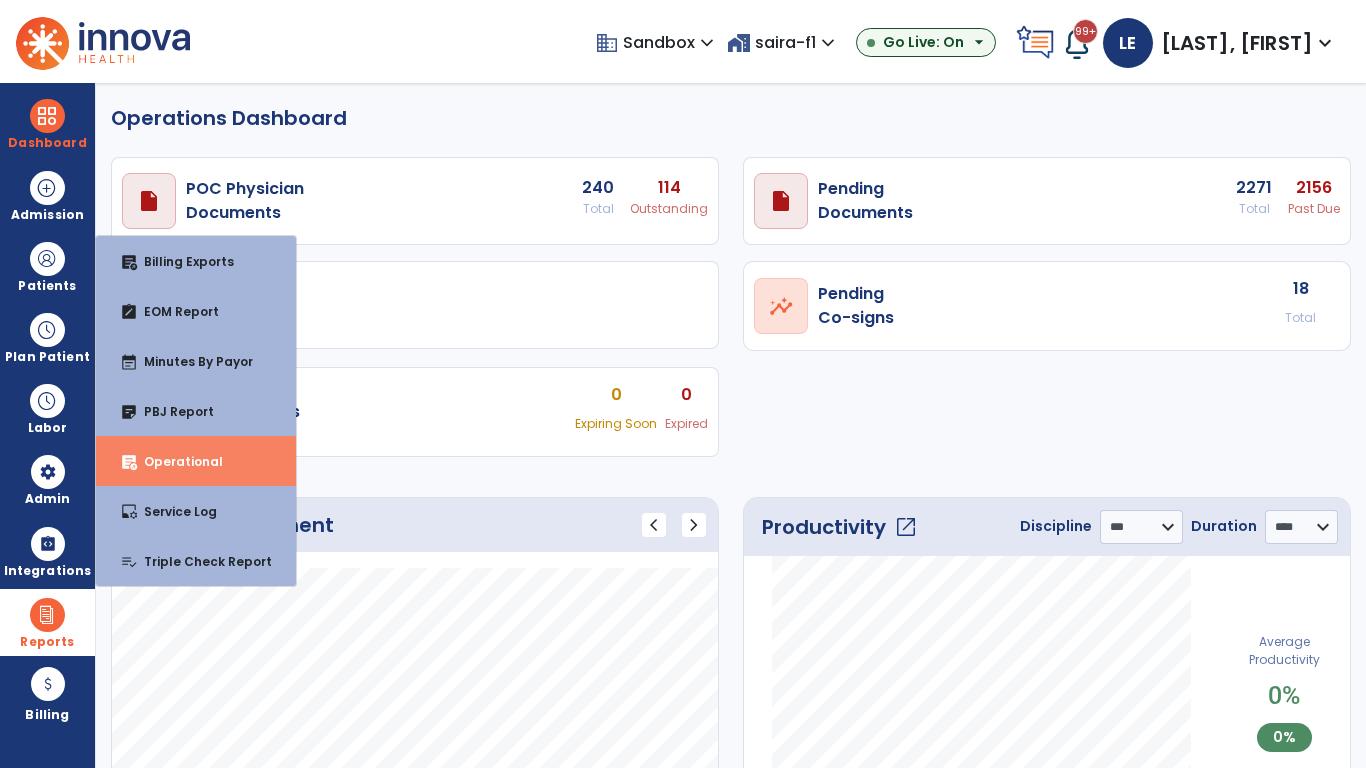 click on "Operational" at bounding box center (175, 461) 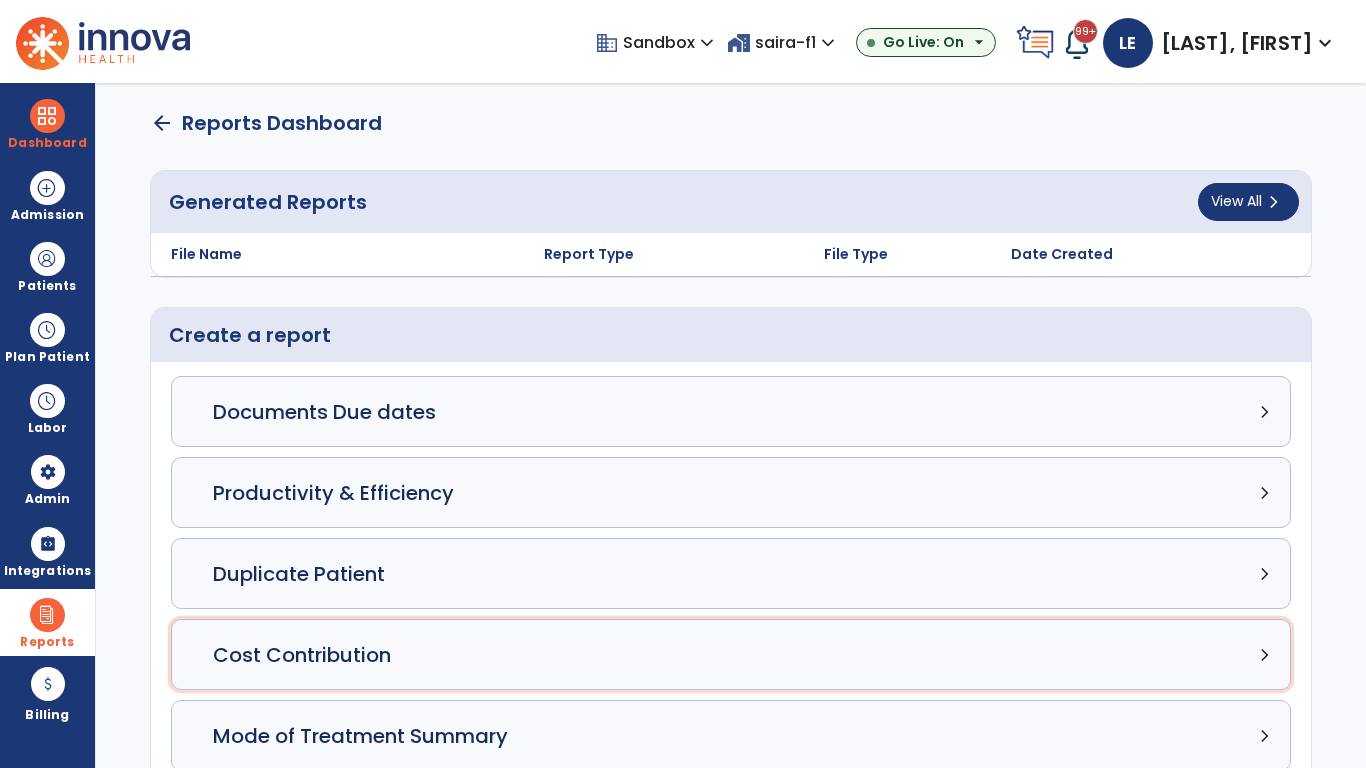 click on "Cost Contribution chevron_right" 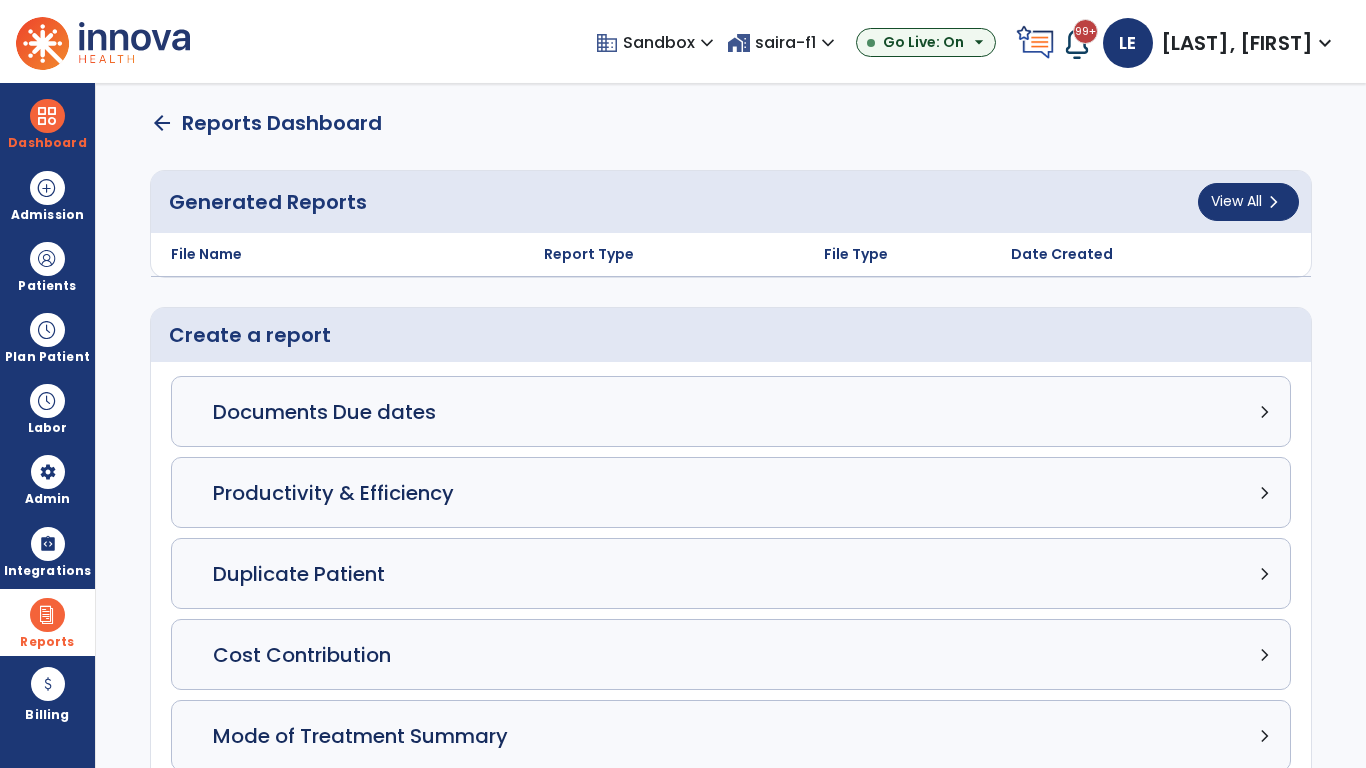 select on "*****" 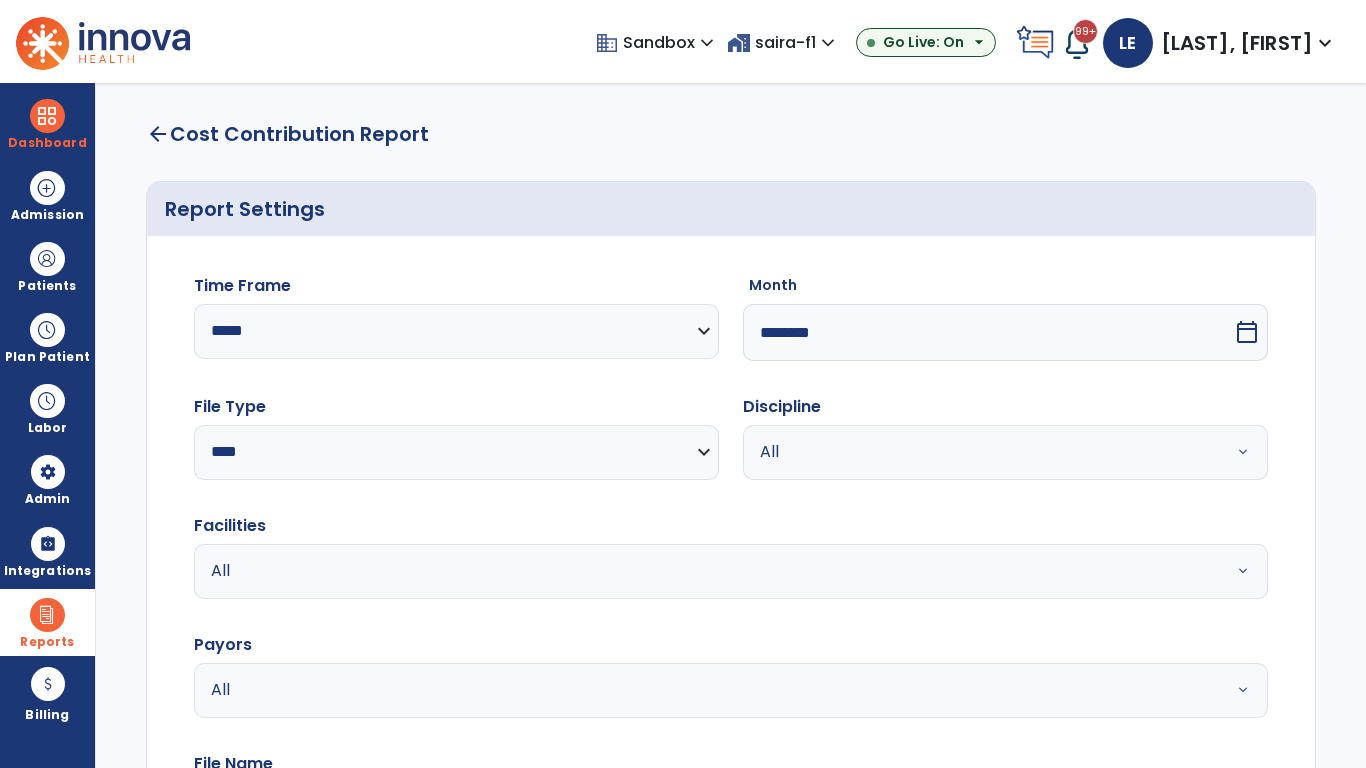 select on "*****" 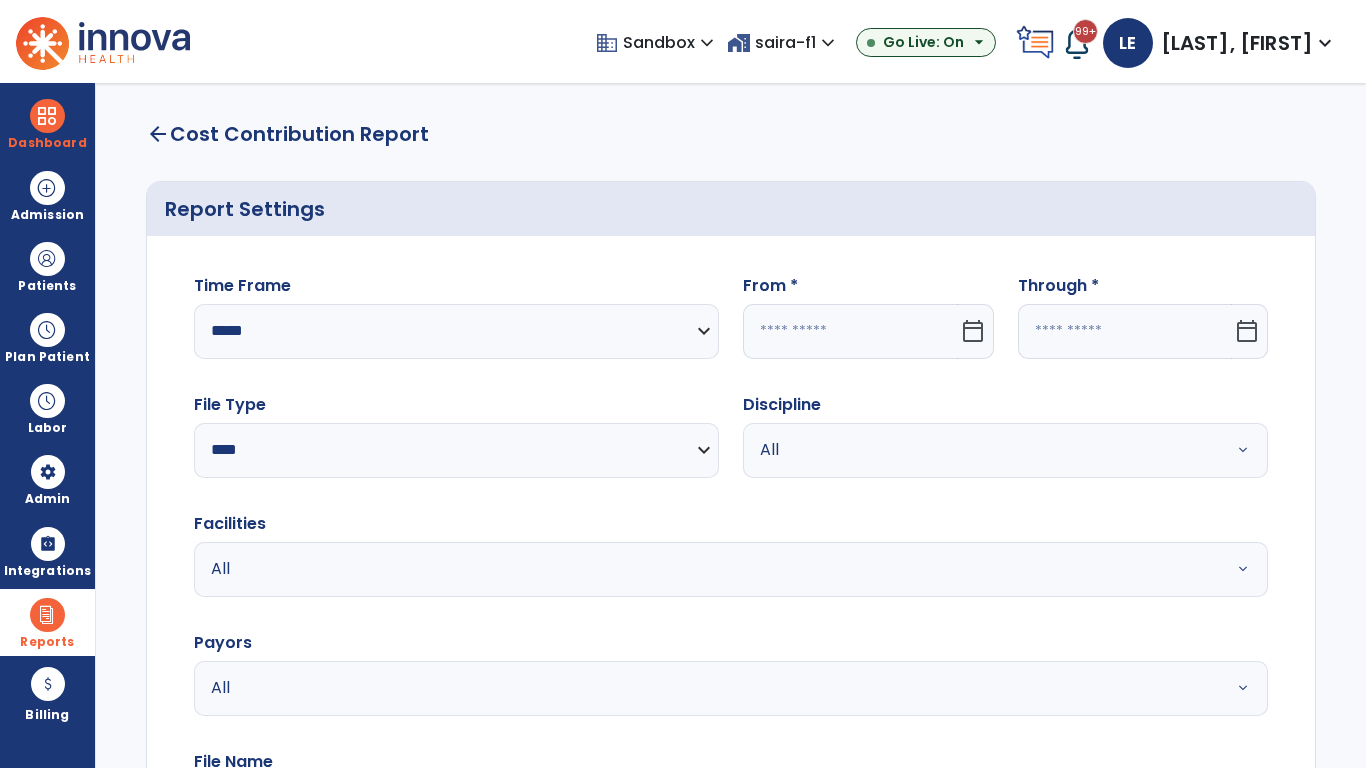 click 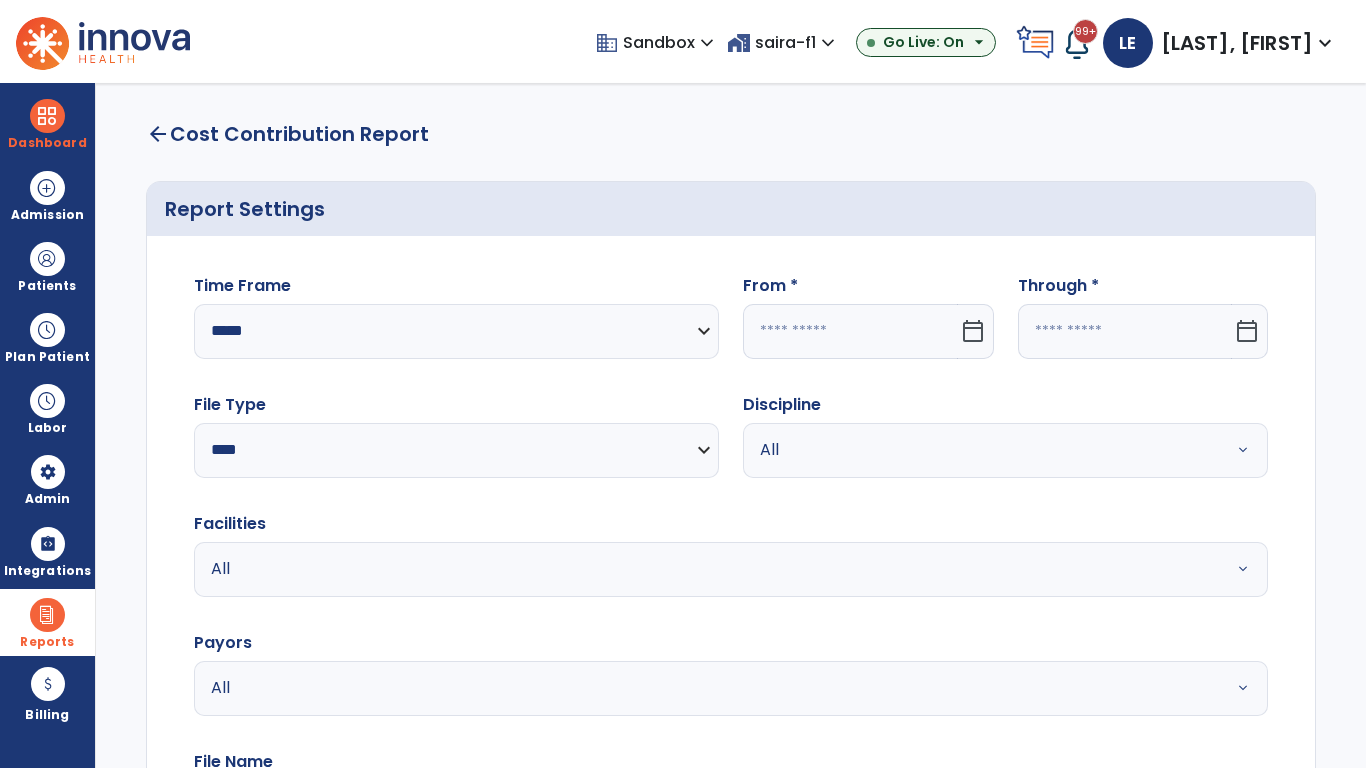 select on "*" 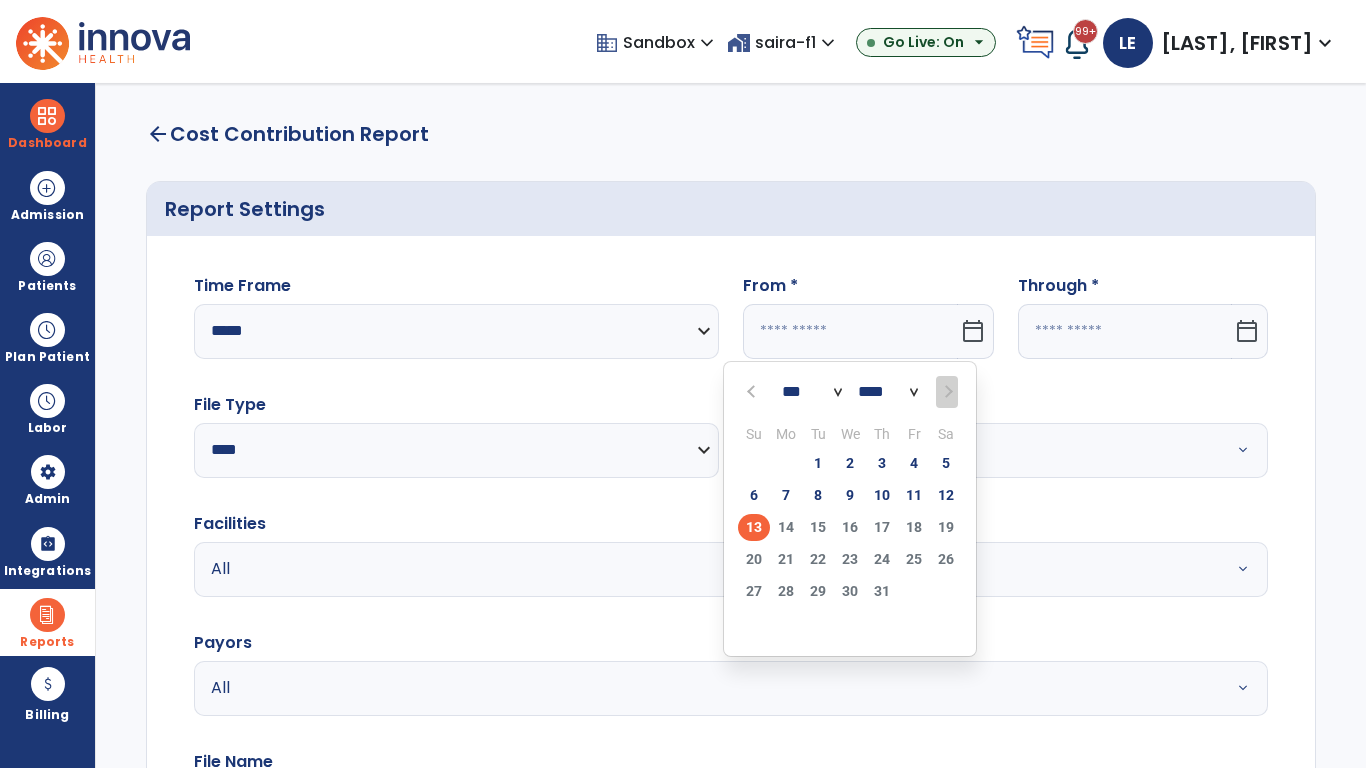 select on "****" 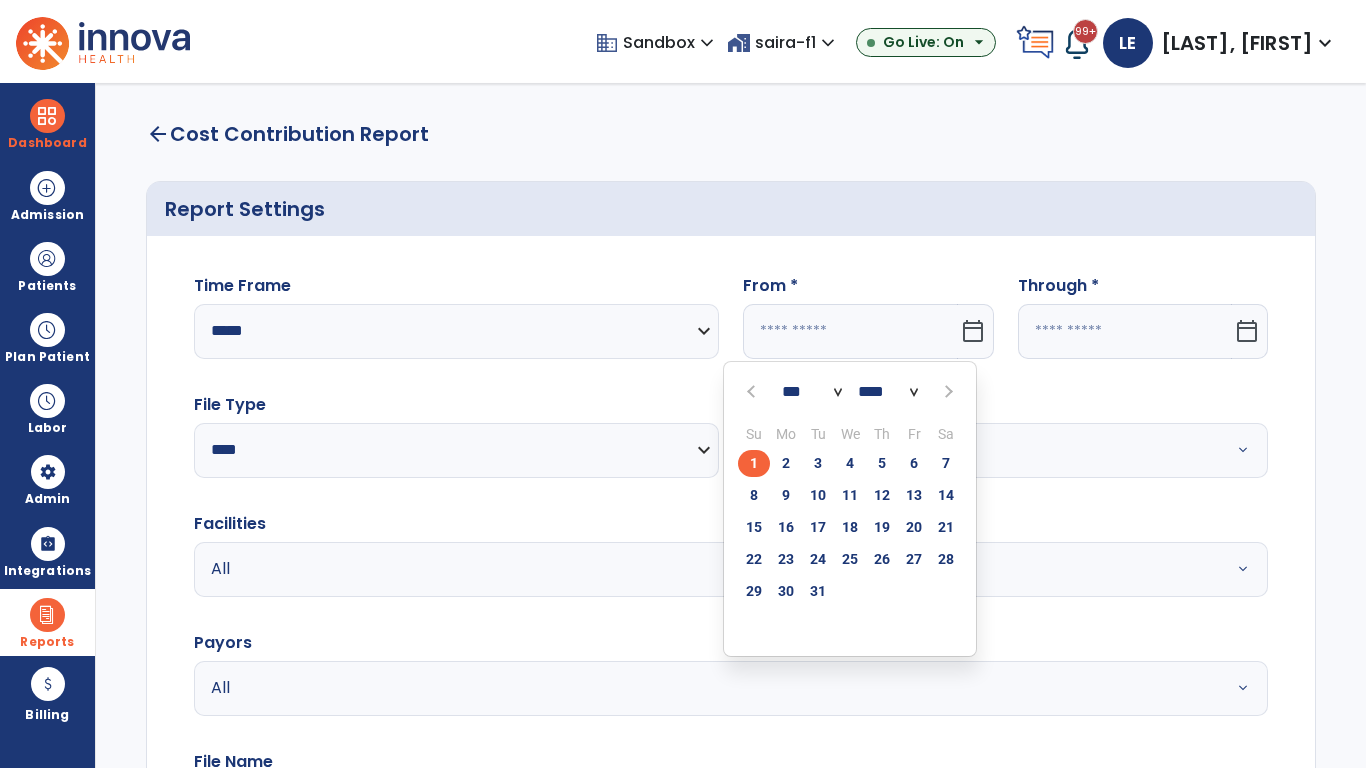 click on "1" 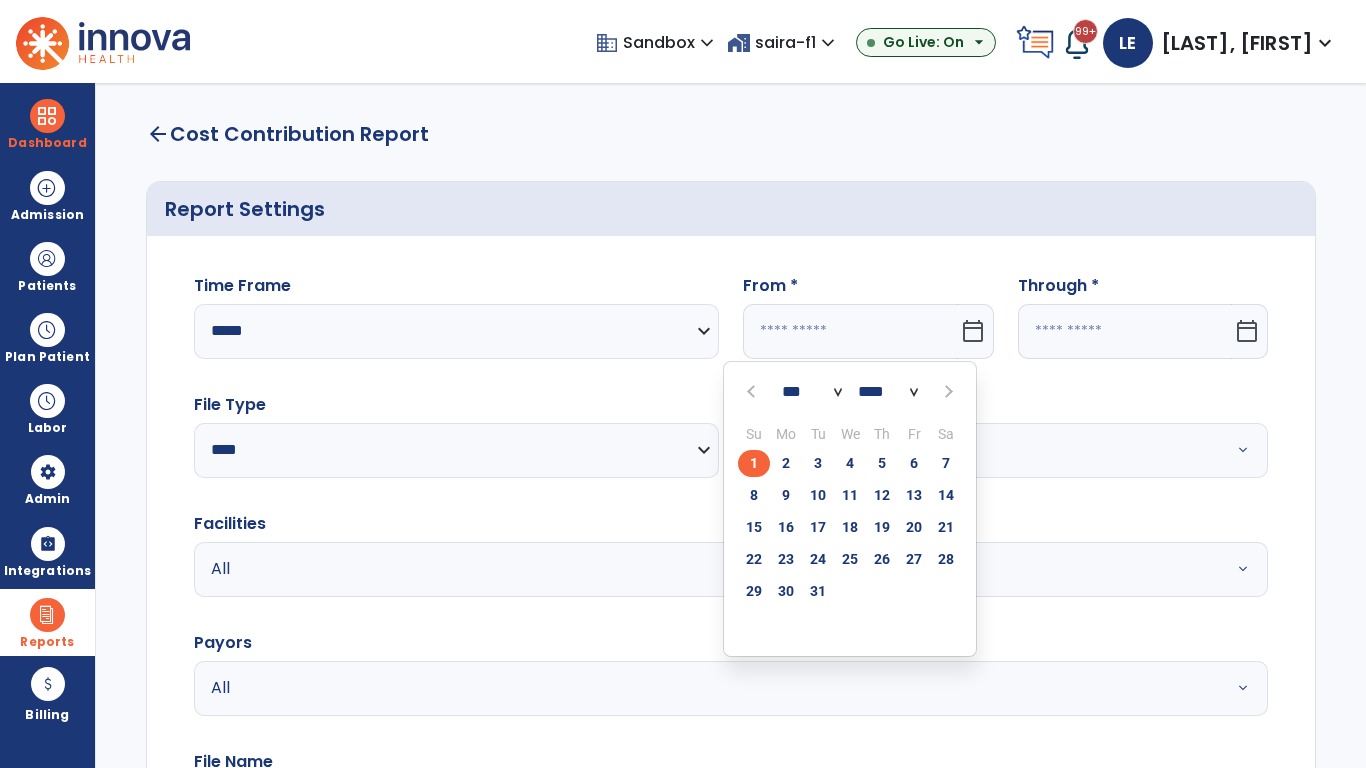 type on "**********" 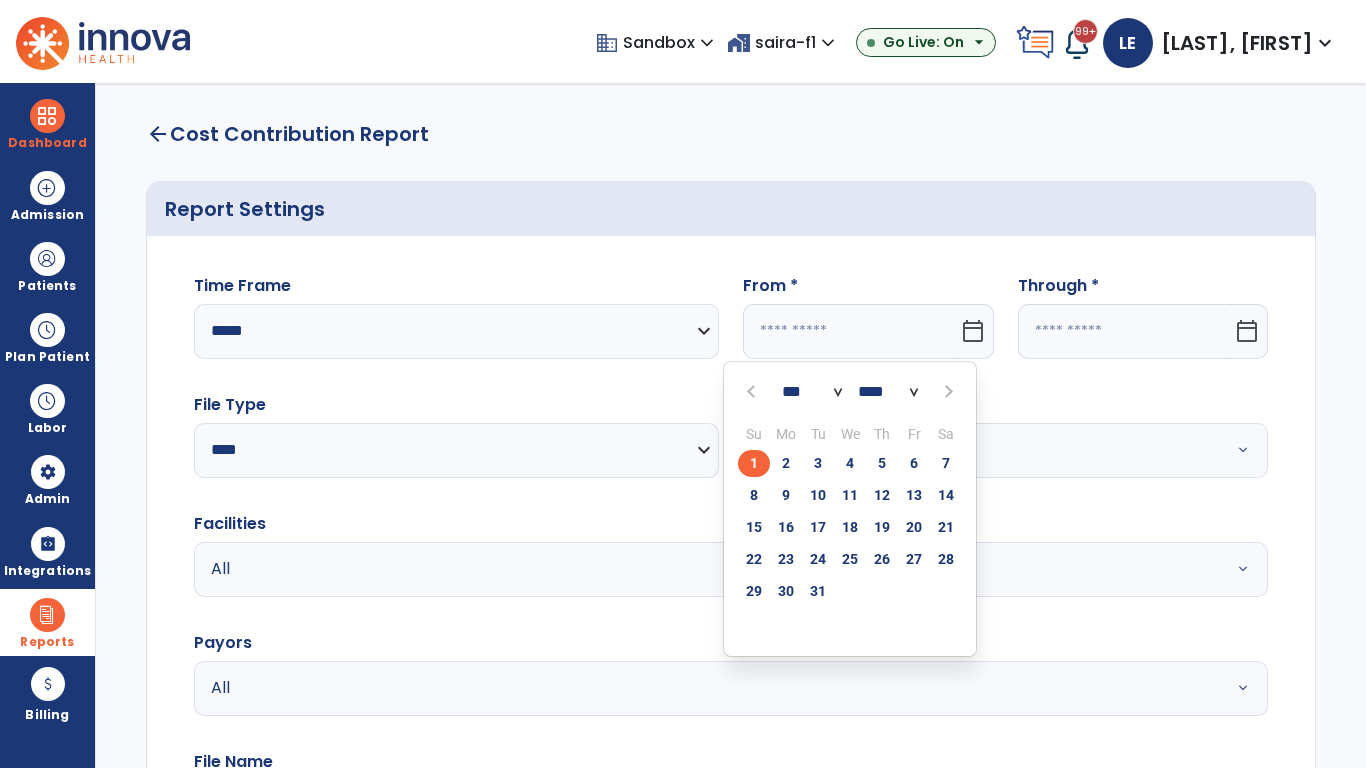 type on "*********" 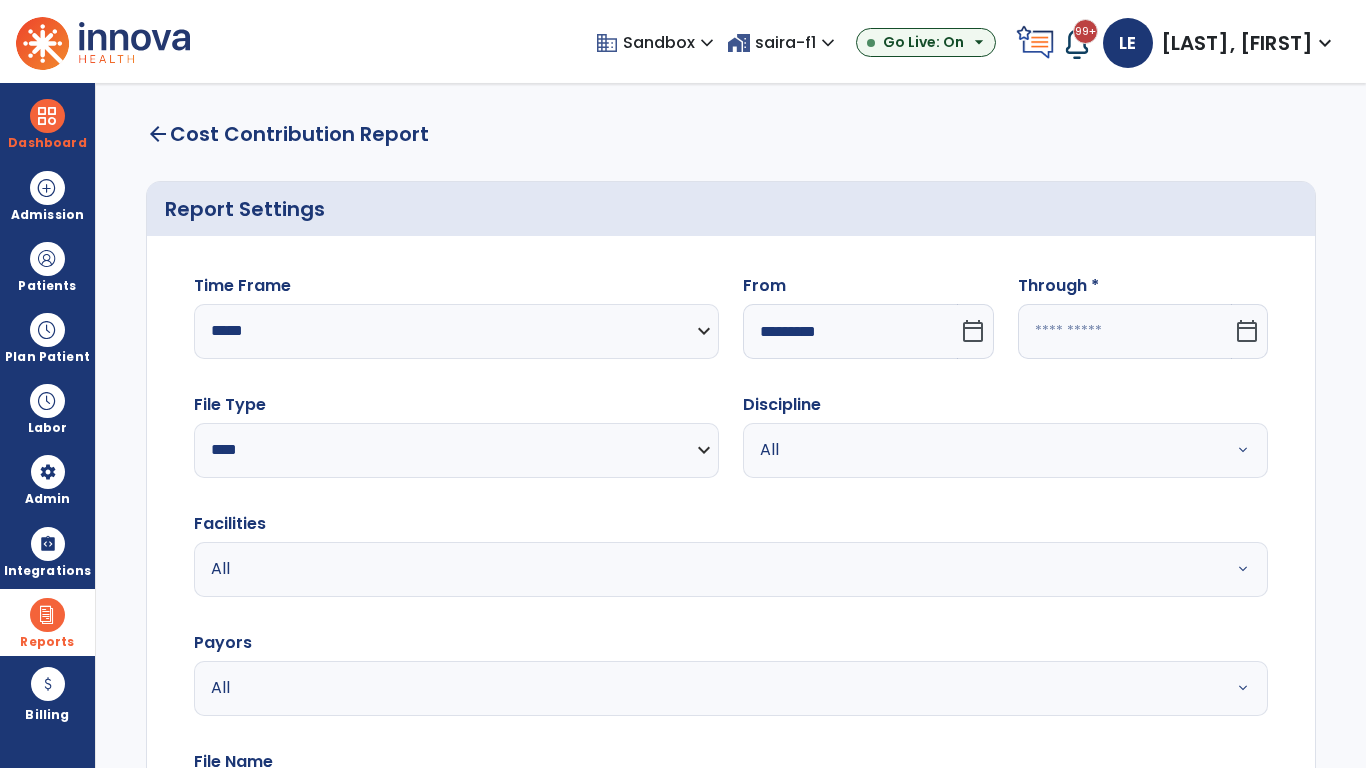 click 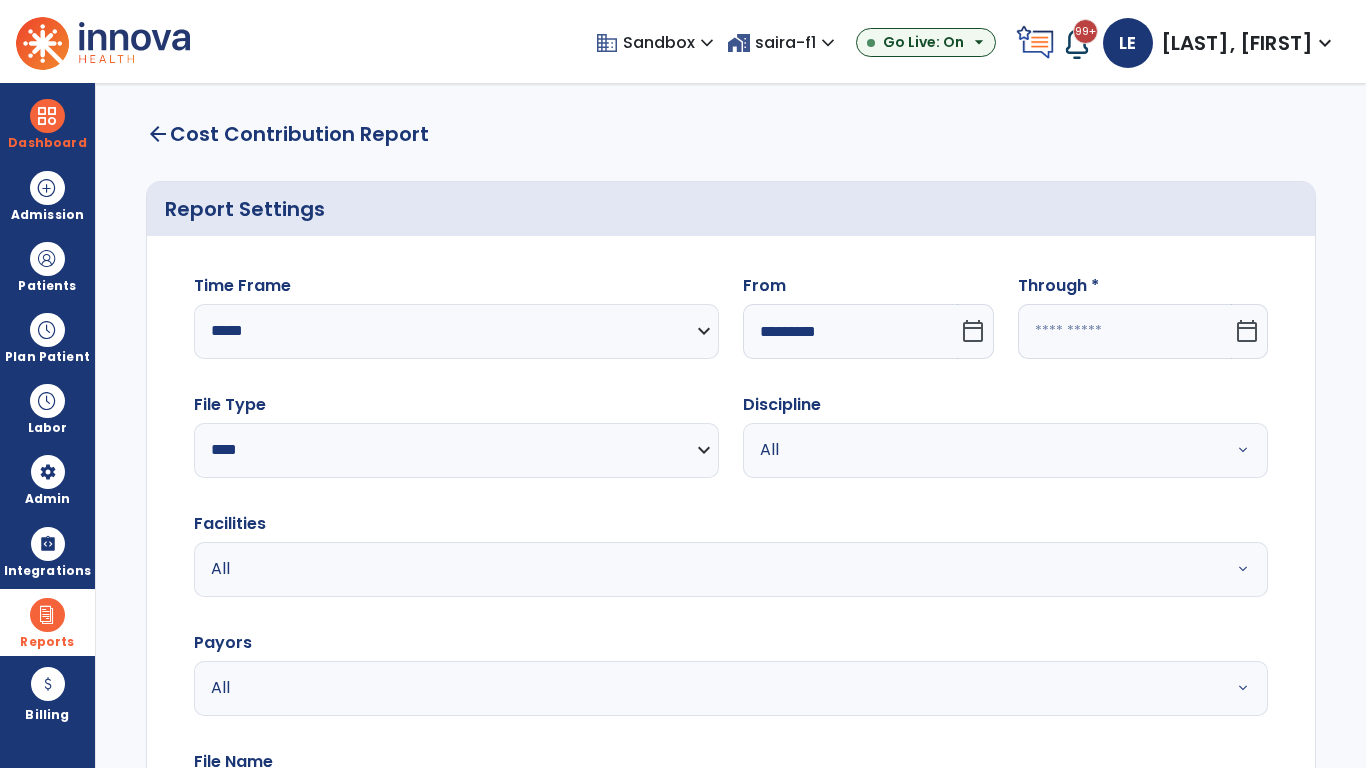 select on "*" 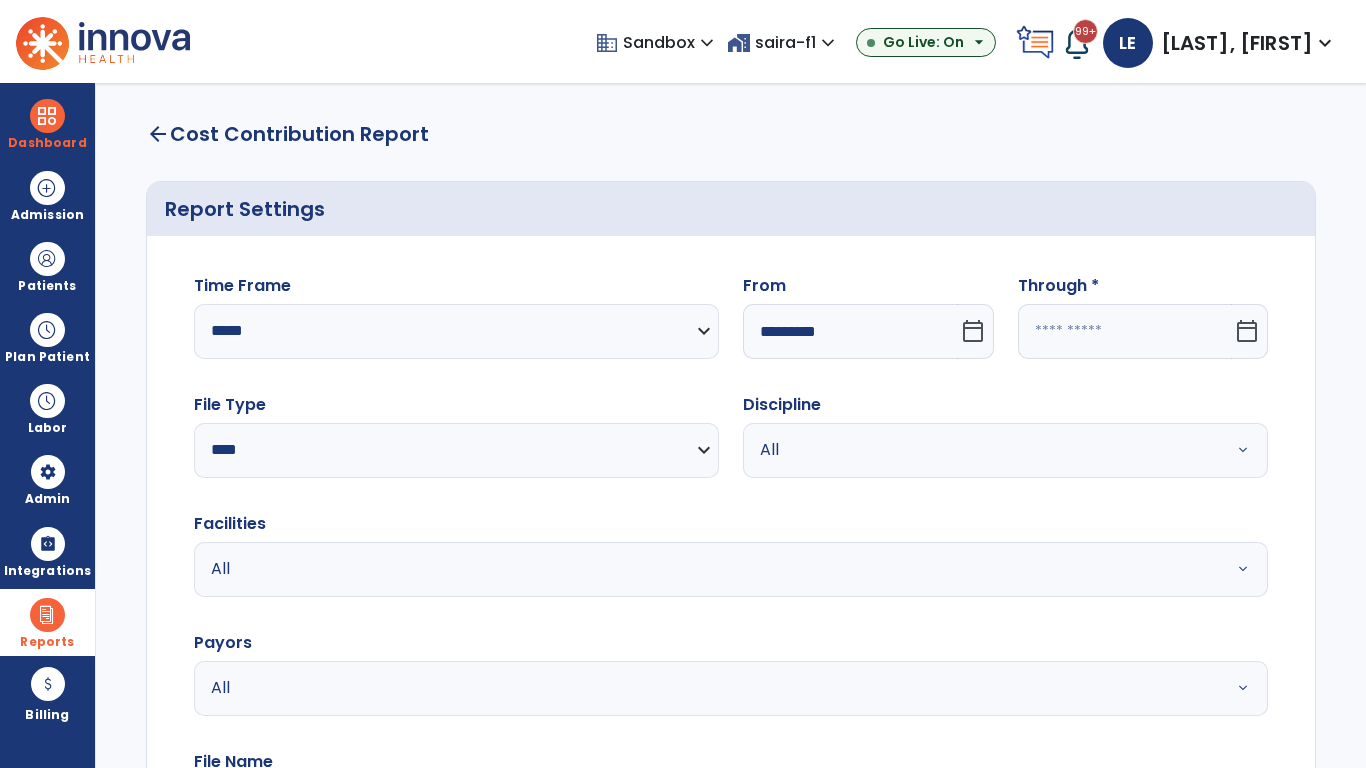 select on "****" 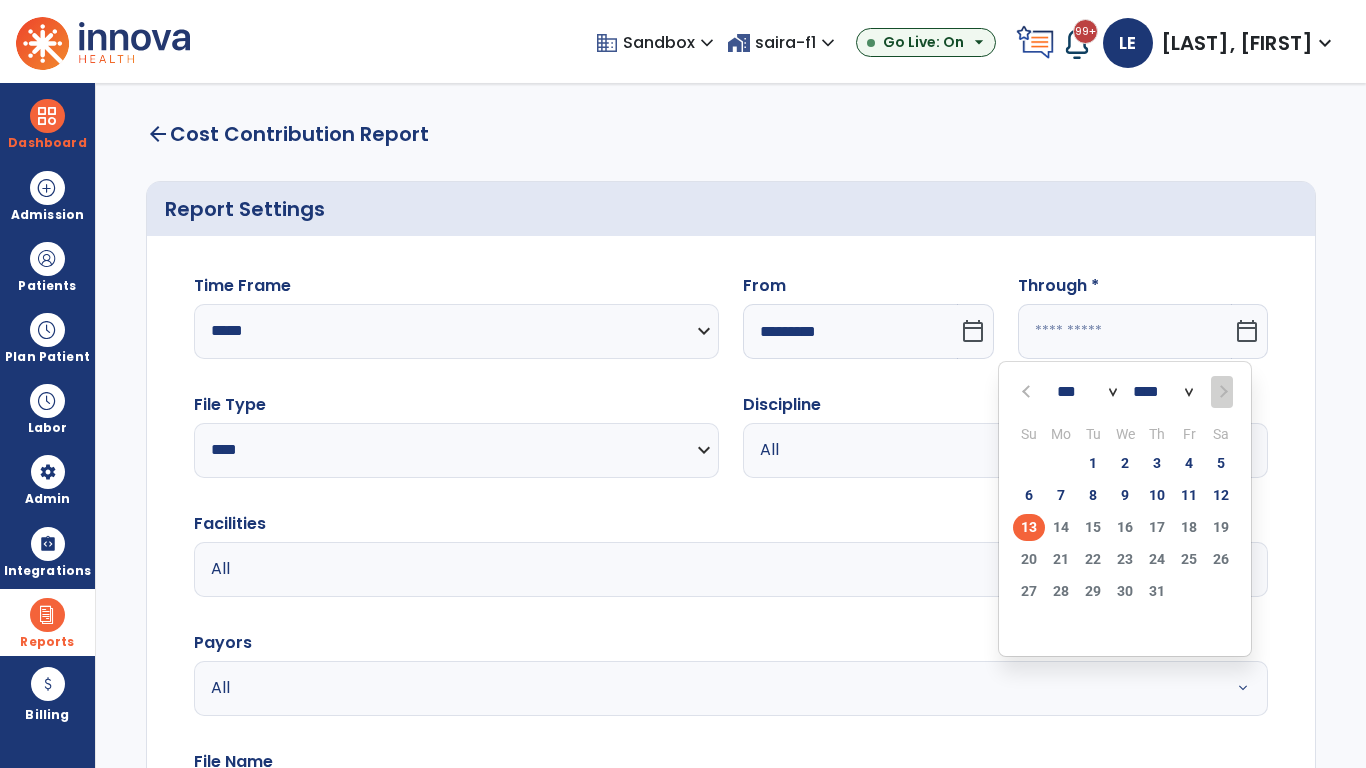 select on "*" 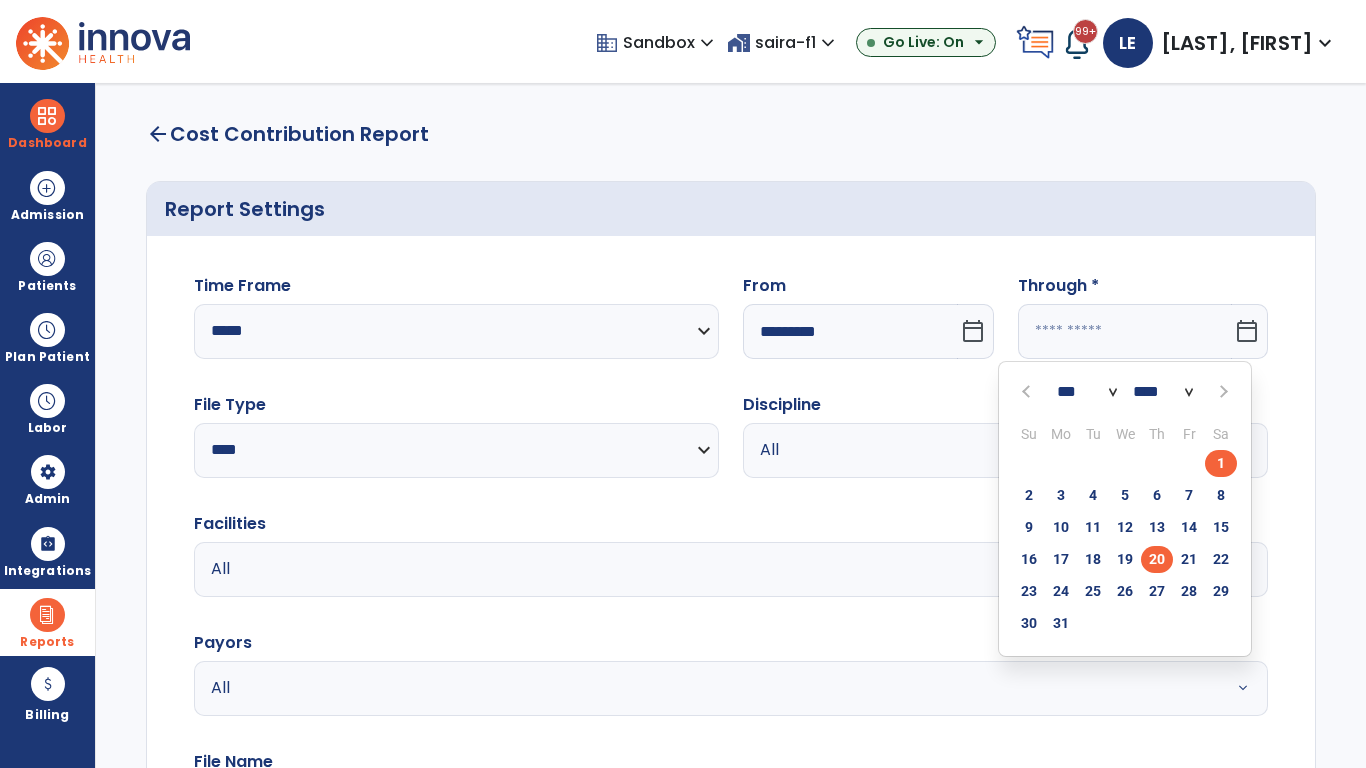 click on "20" 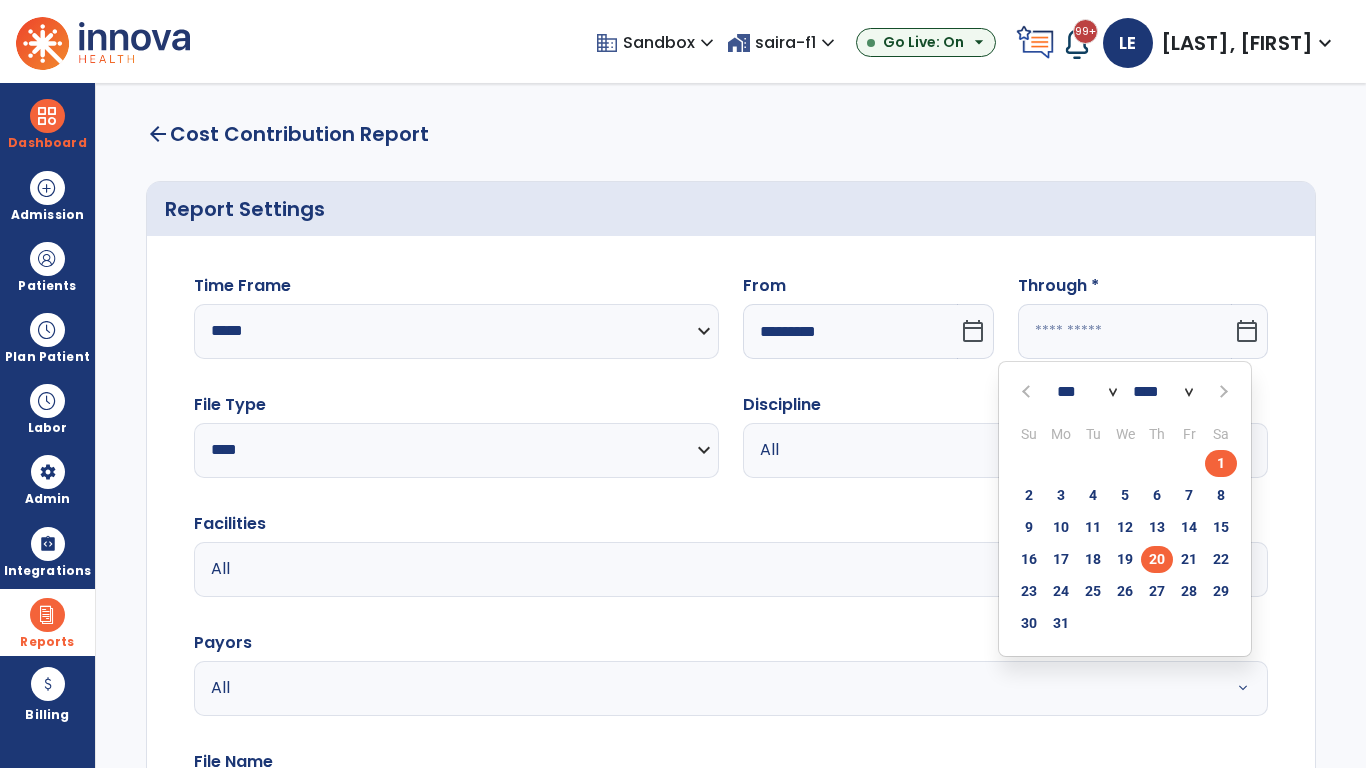 type on "**********" 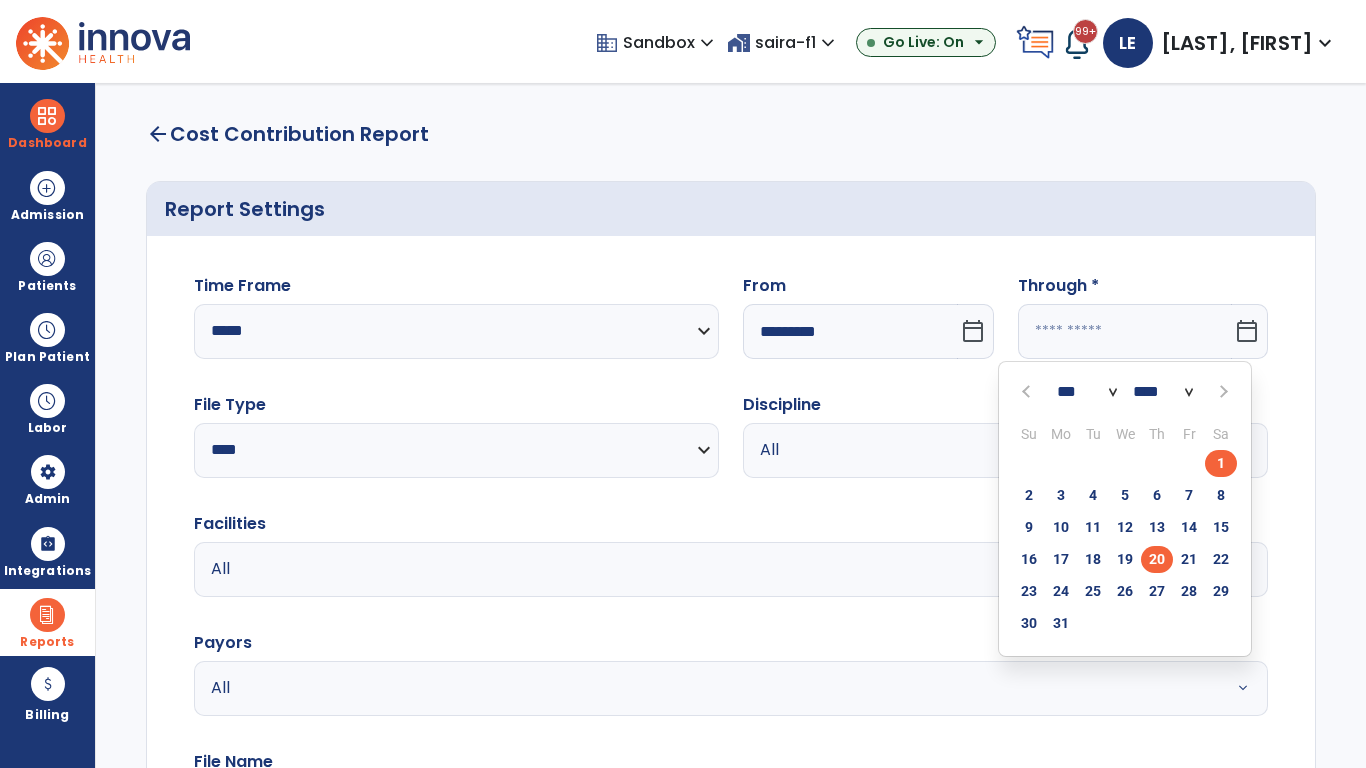 type on "*********" 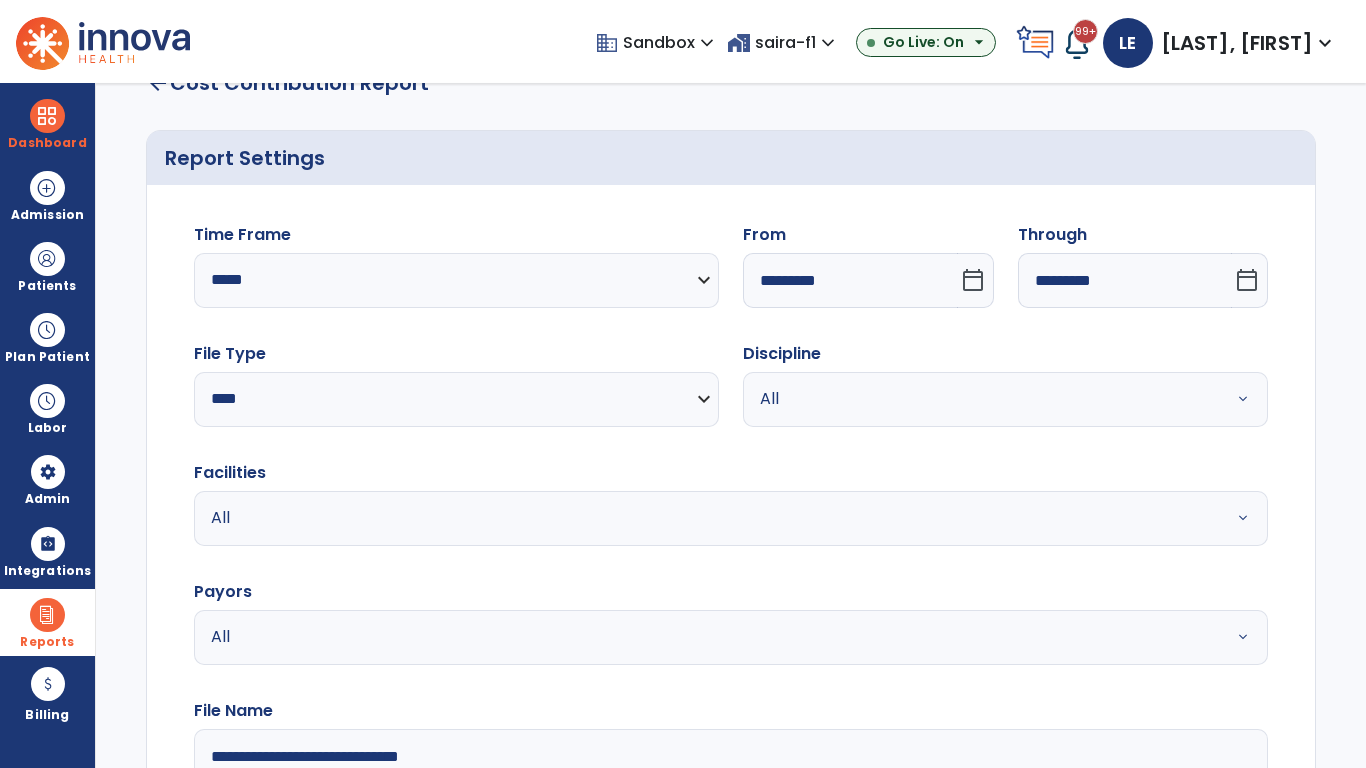 type on "**********" 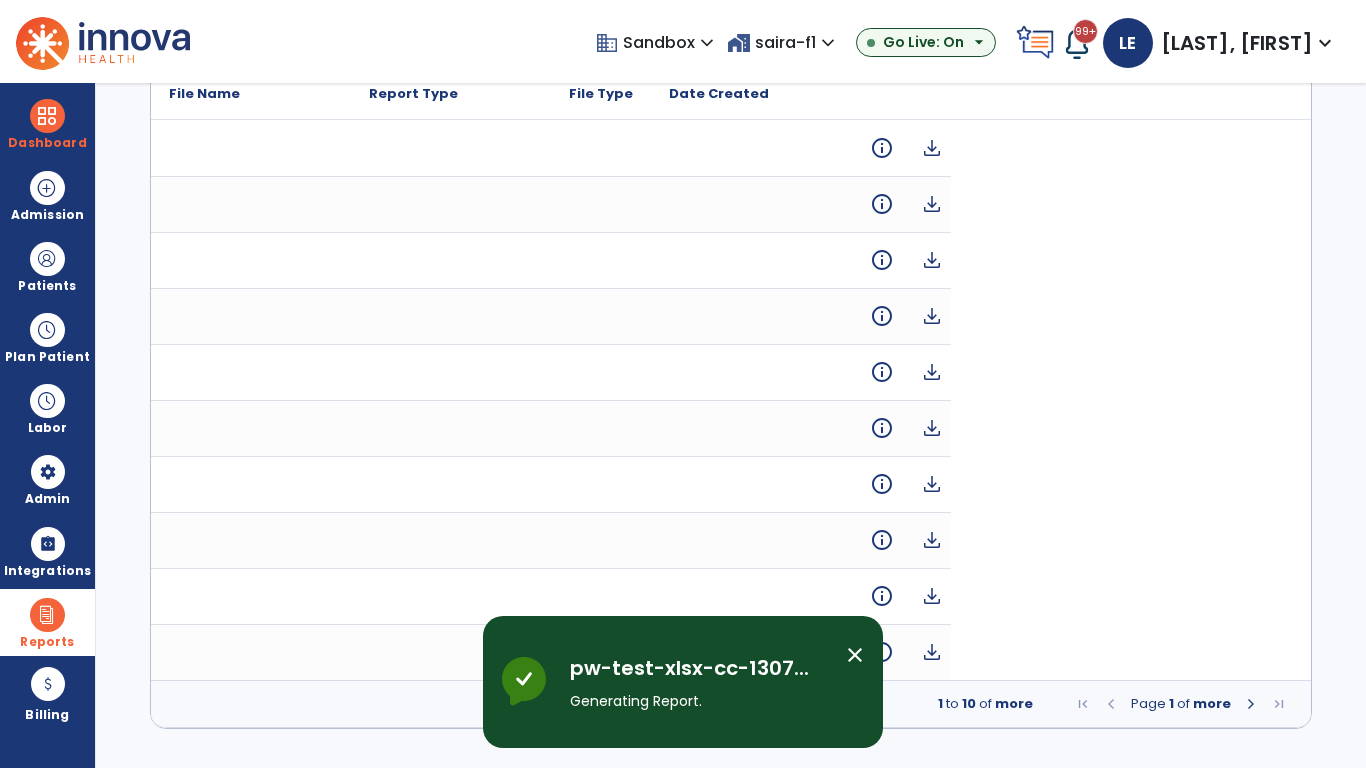 scroll, scrollTop: 0, scrollLeft: 0, axis: both 